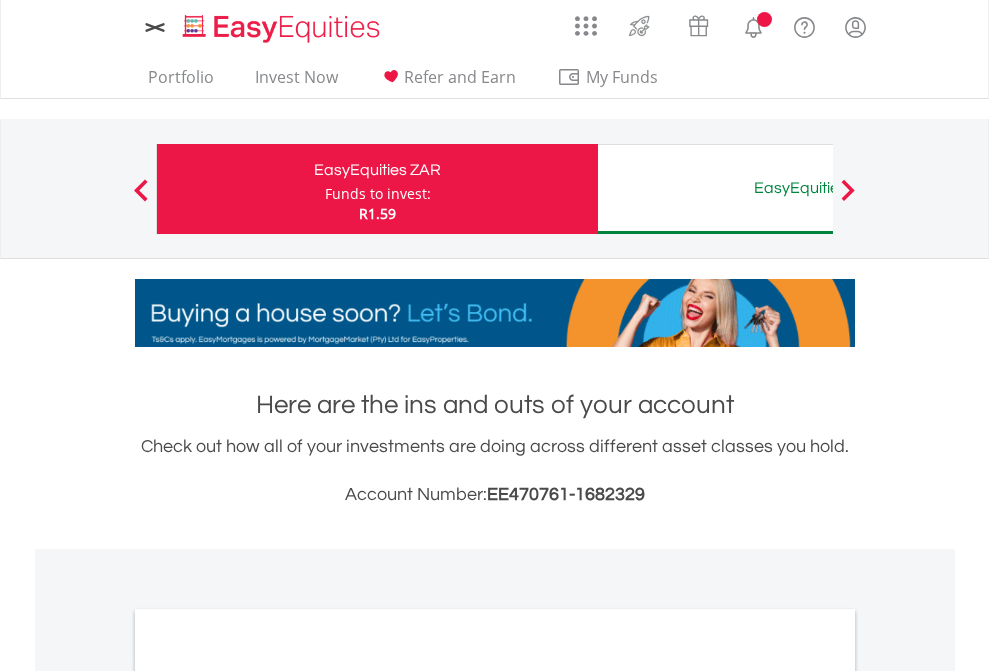 scroll, scrollTop: 0, scrollLeft: 0, axis: both 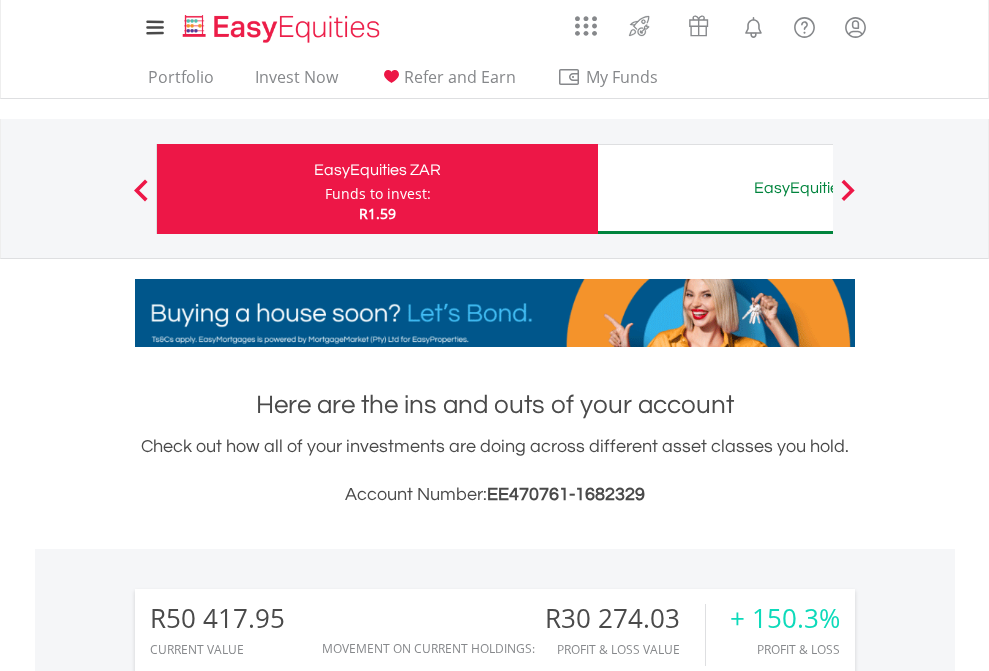 click on "Funds to invest:" at bounding box center (378, 194) 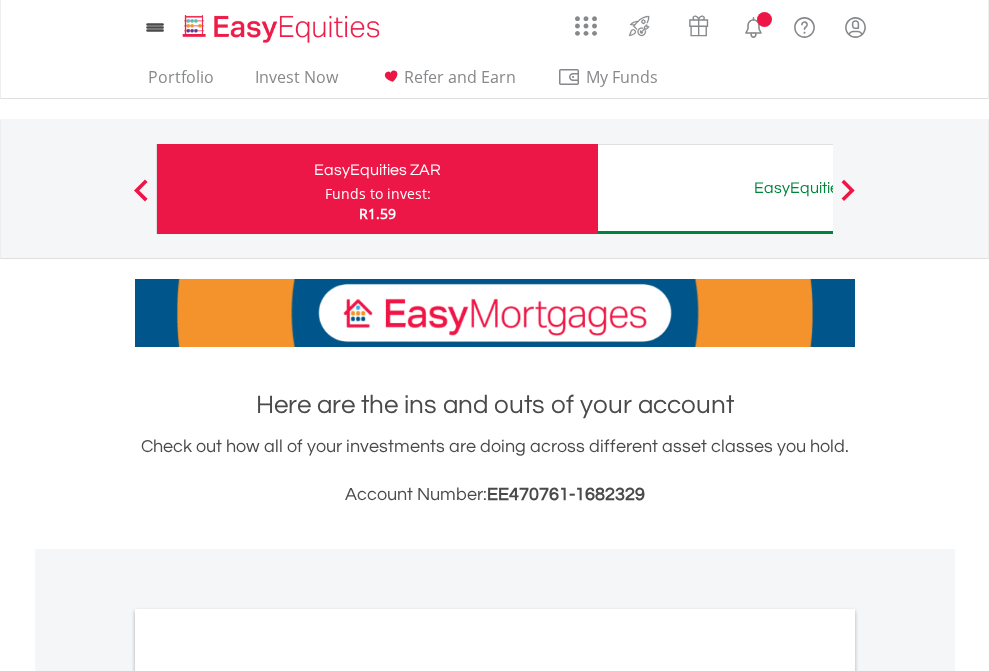 scroll, scrollTop: 0, scrollLeft: 0, axis: both 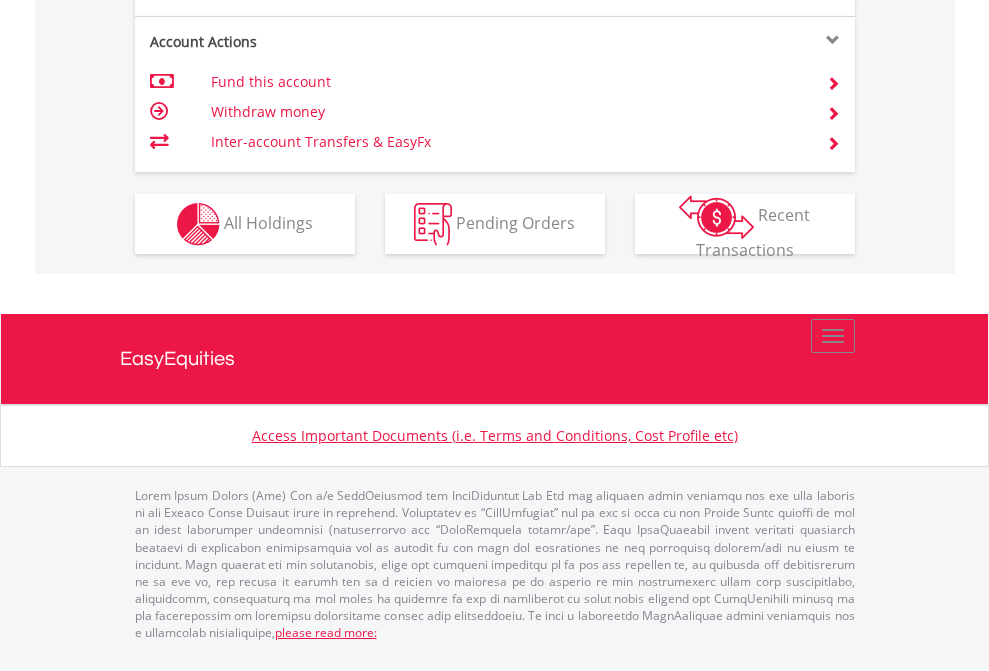 click on "Investment types" at bounding box center (706, -337) 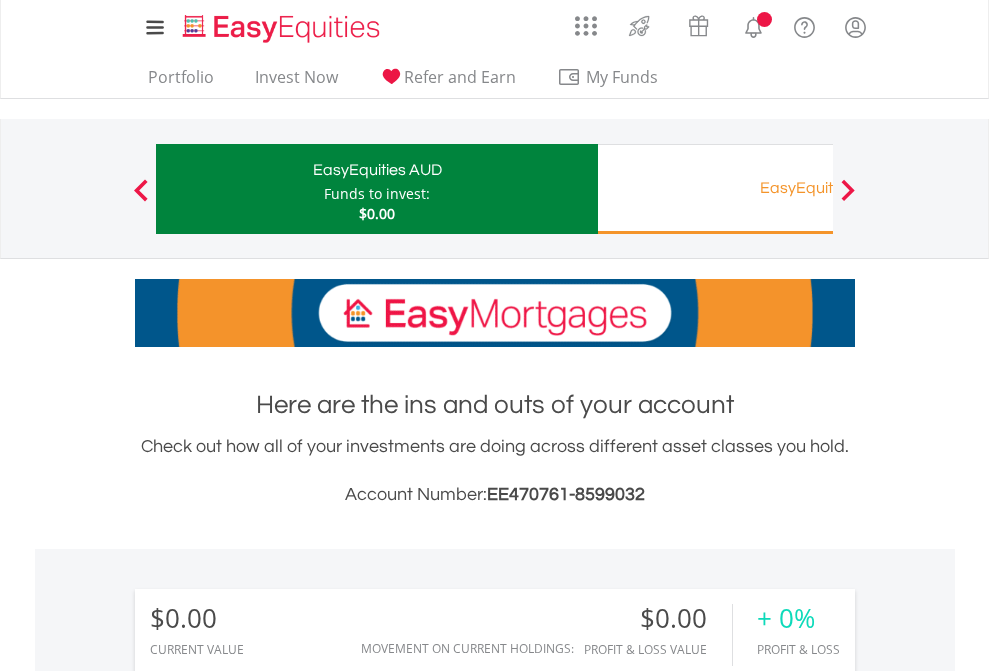 scroll, scrollTop: 0, scrollLeft: 0, axis: both 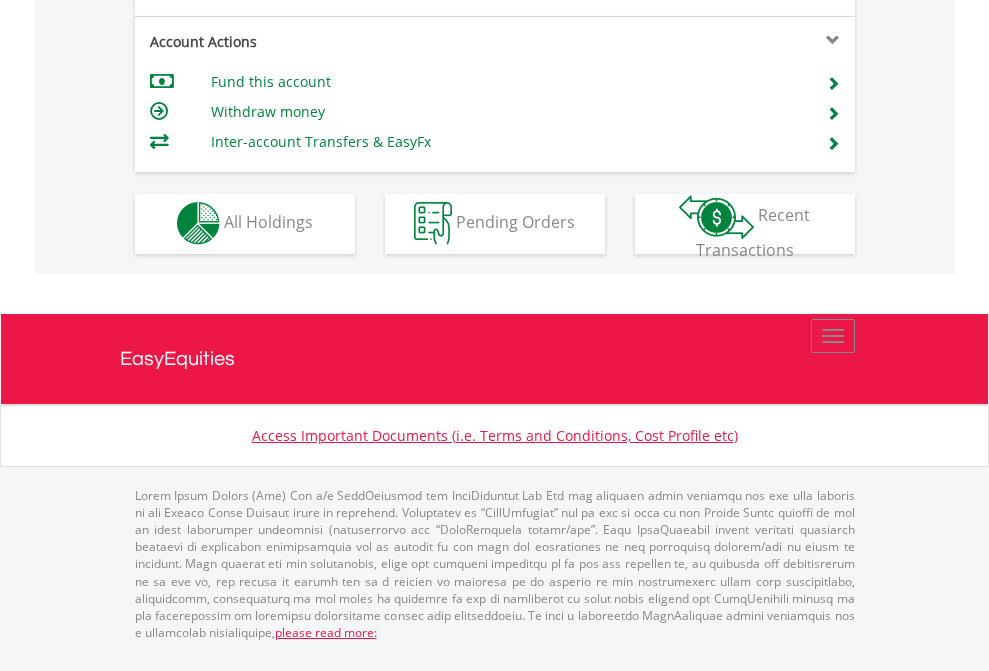click on "Investment types" at bounding box center (706, -353) 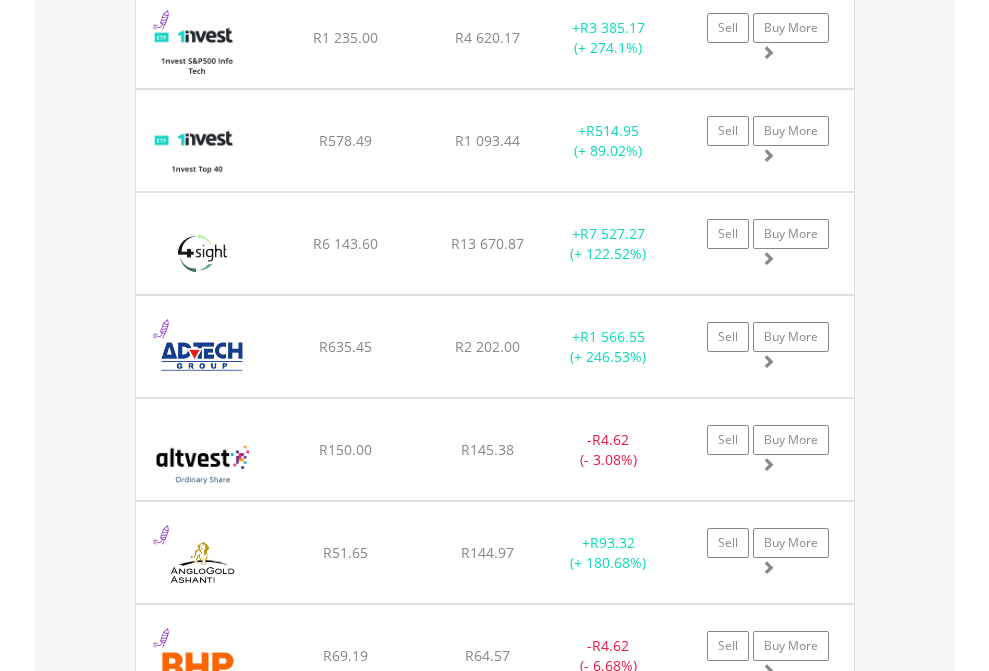 scroll, scrollTop: 2385, scrollLeft: 0, axis: vertical 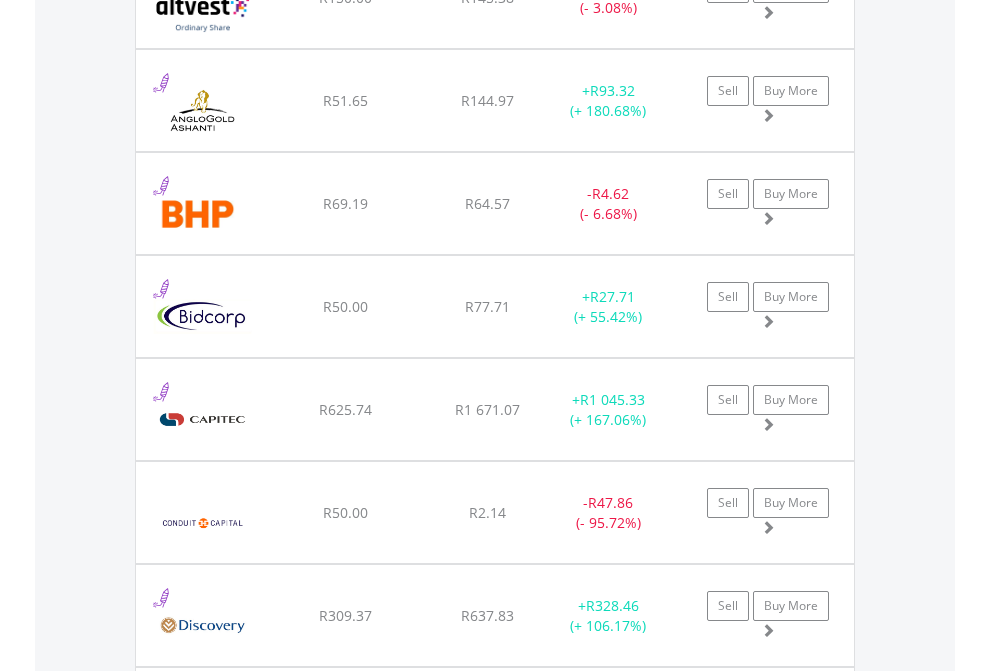 click on "EasyEquities AUD" at bounding box center [818, -2197] 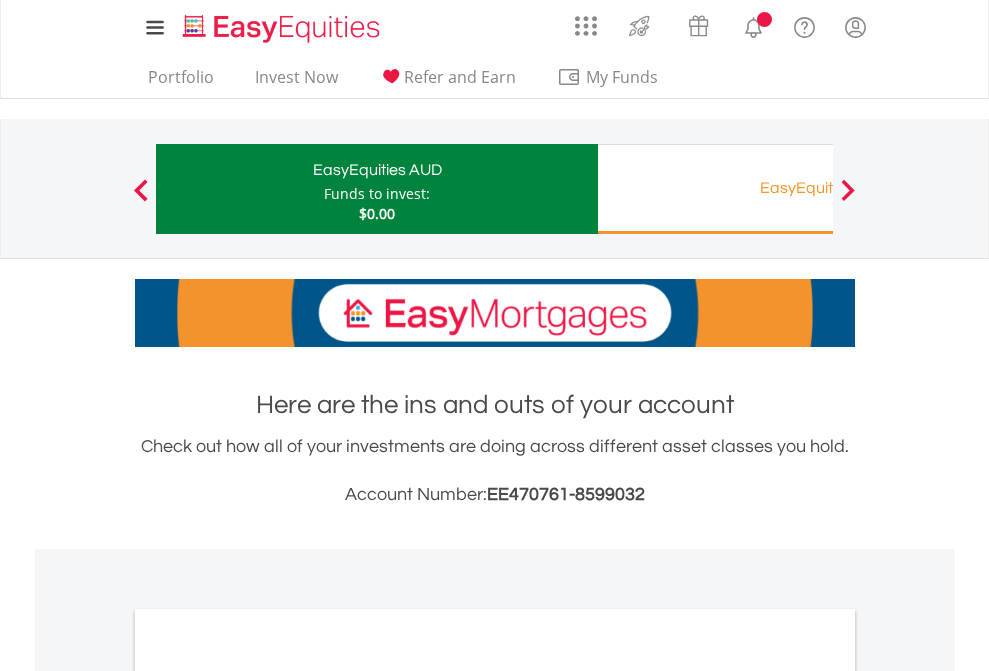 scroll, scrollTop: 0, scrollLeft: 0, axis: both 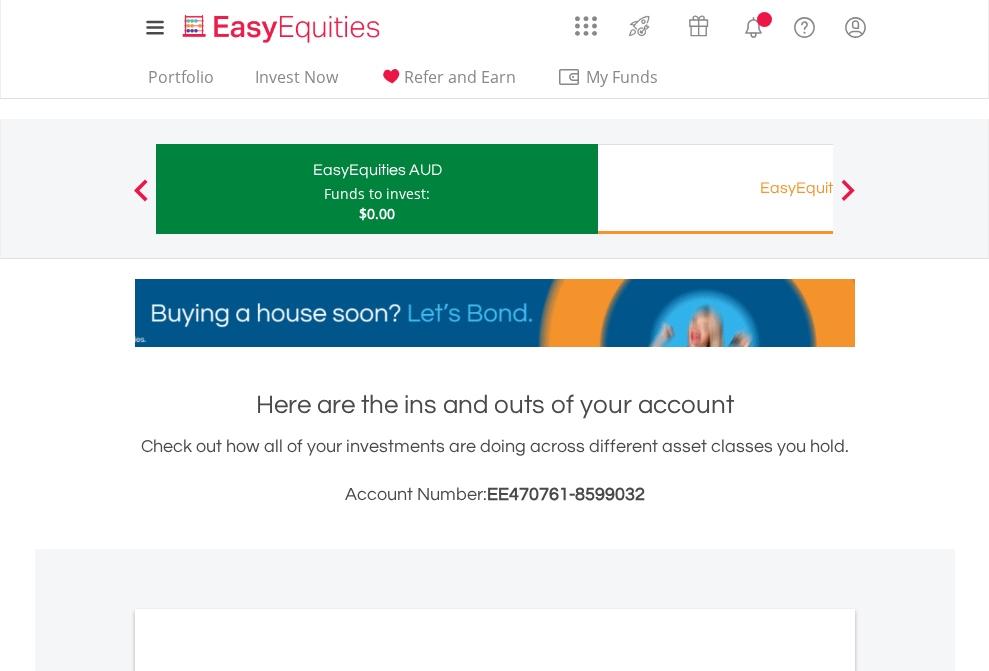click on "All Holdings" at bounding box center (268, 1096) 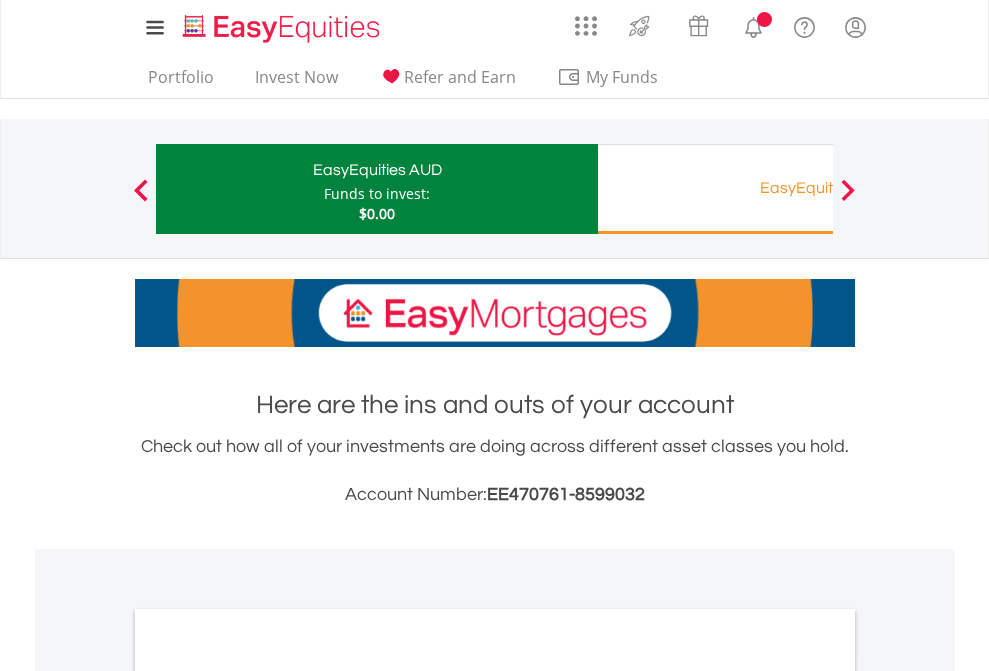 scroll, scrollTop: 1202, scrollLeft: 0, axis: vertical 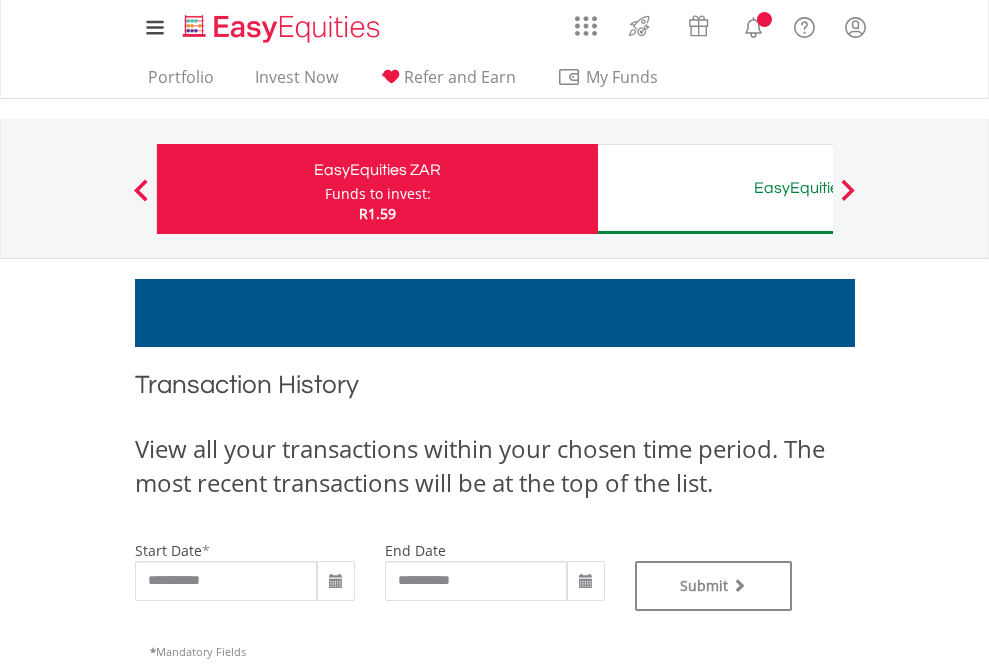 type on "**********" 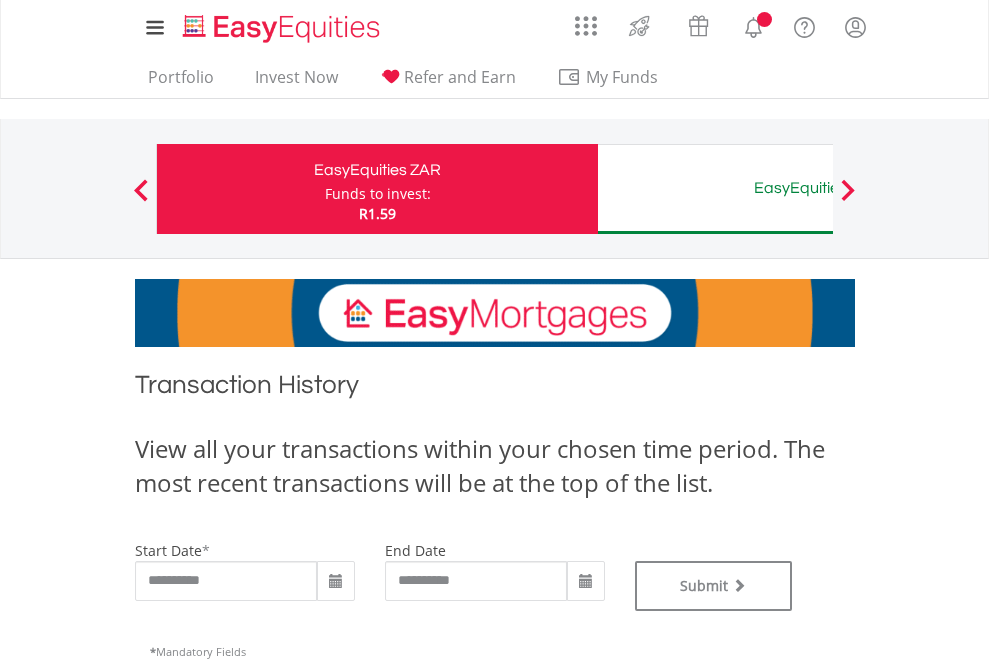 type on "**********" 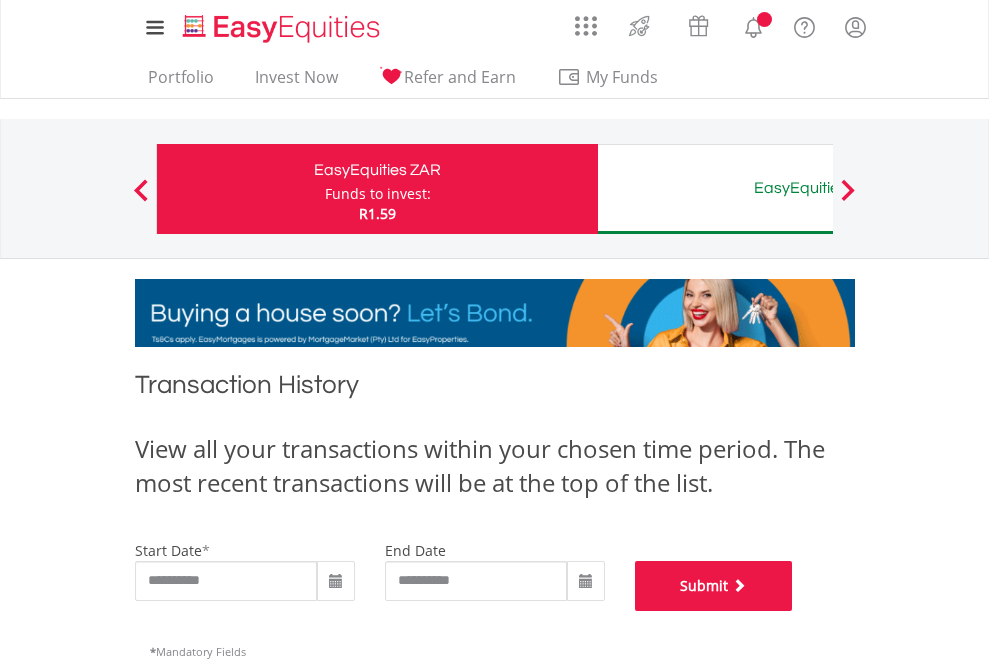 click on "Submit" at bounding box center (714, 586) 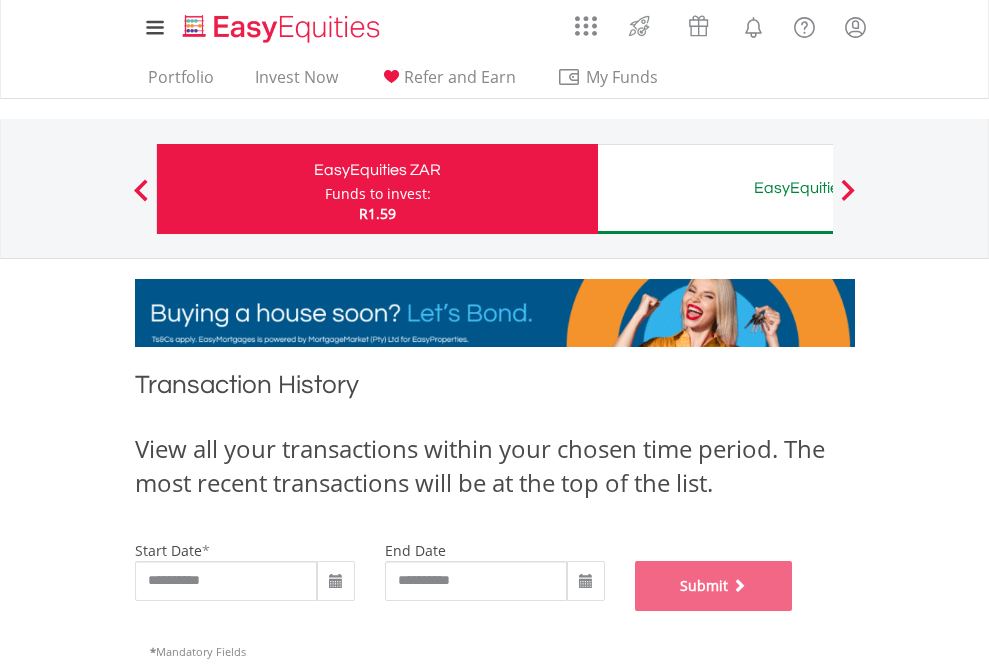 scroll, scrollTop: 811, scrollLeft: 0, axis: vertical 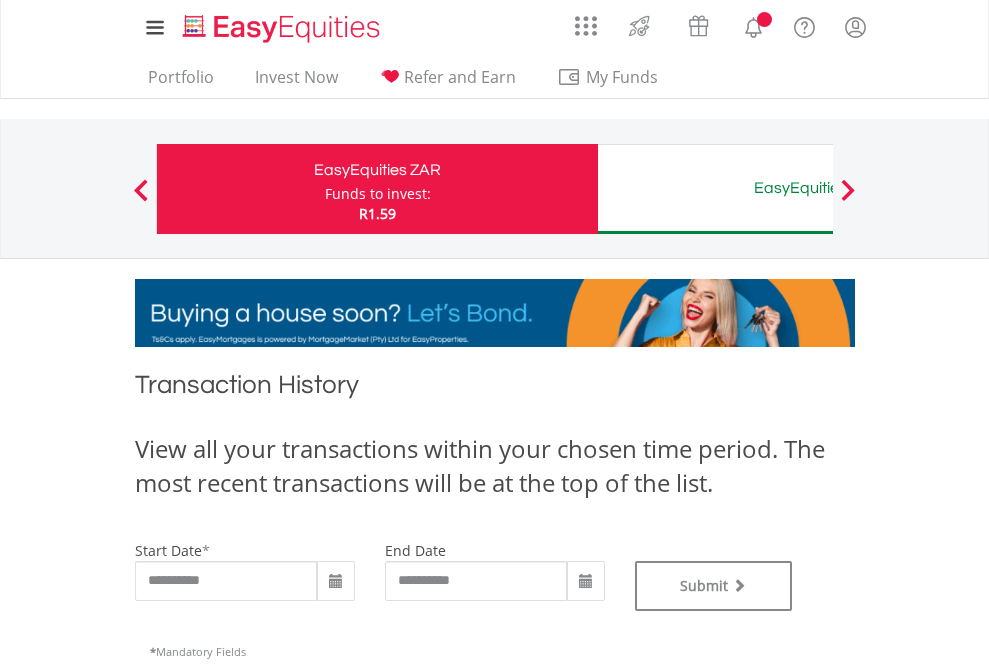 click on "EasyEquities AUD" at bounding box center [818, 188] 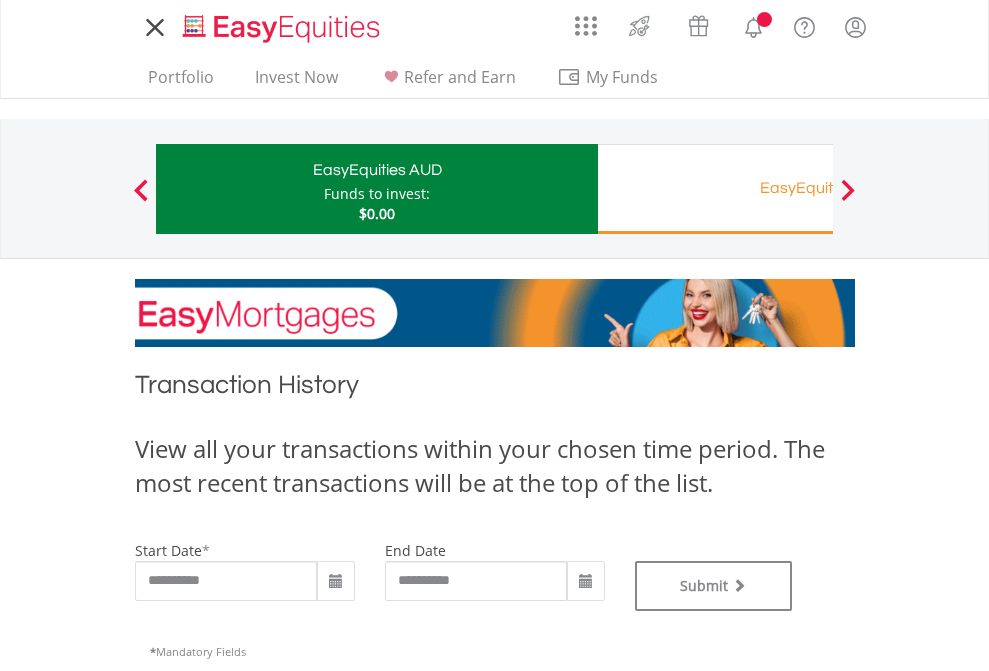 scroll, scrollTop: 0, scrollLeft: 0, axis: both 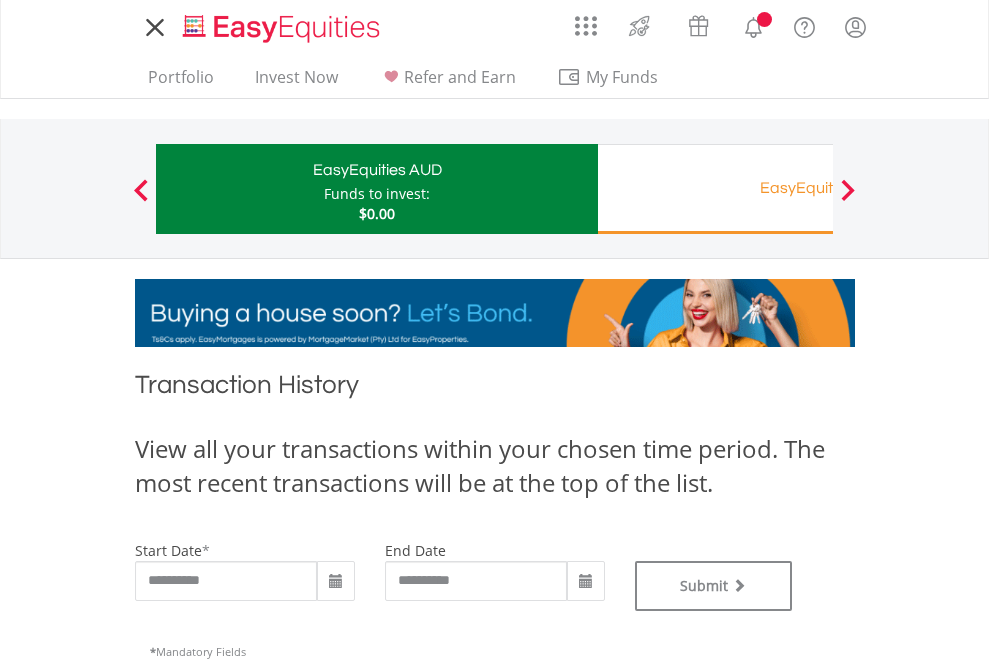 type on "**********" 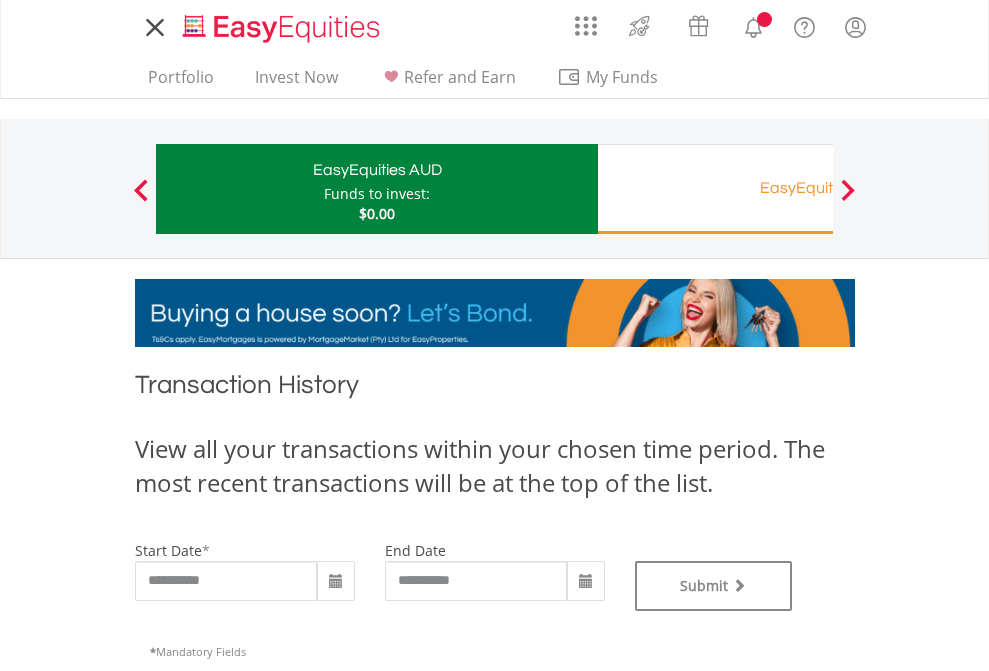 type on "**********" 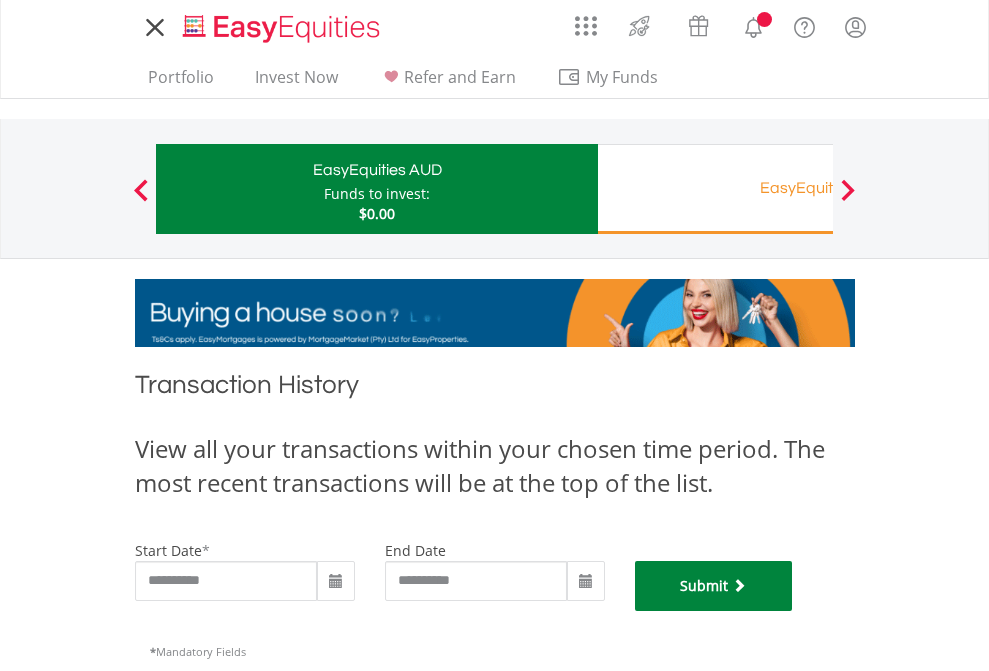 click on "Submit" at bounding box center [714, 586] 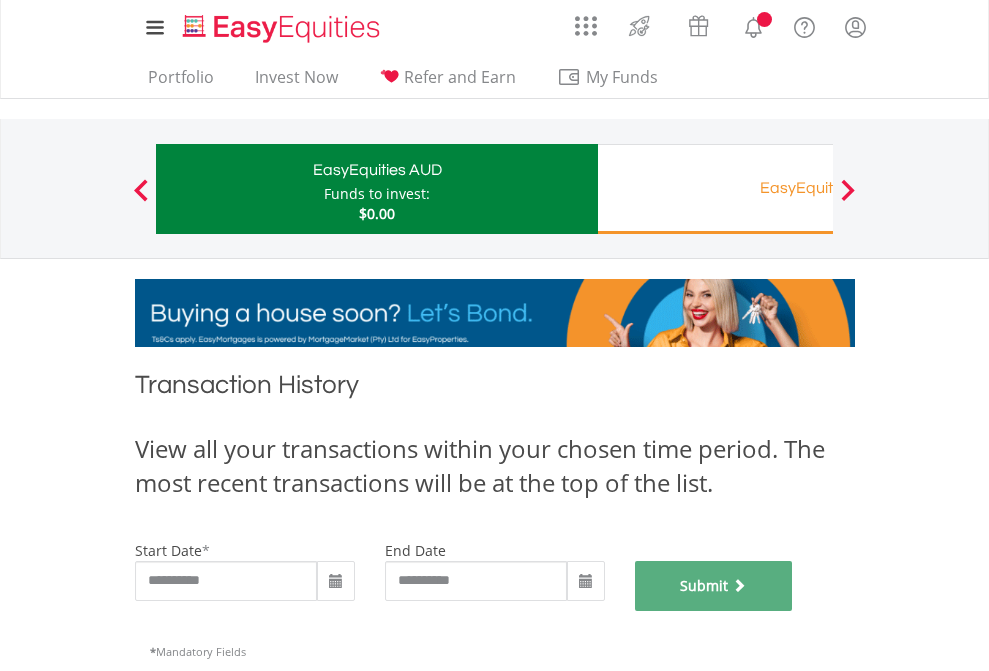 scroll, scrollTop: 811, scrollLeft: 0, axis: vertical 